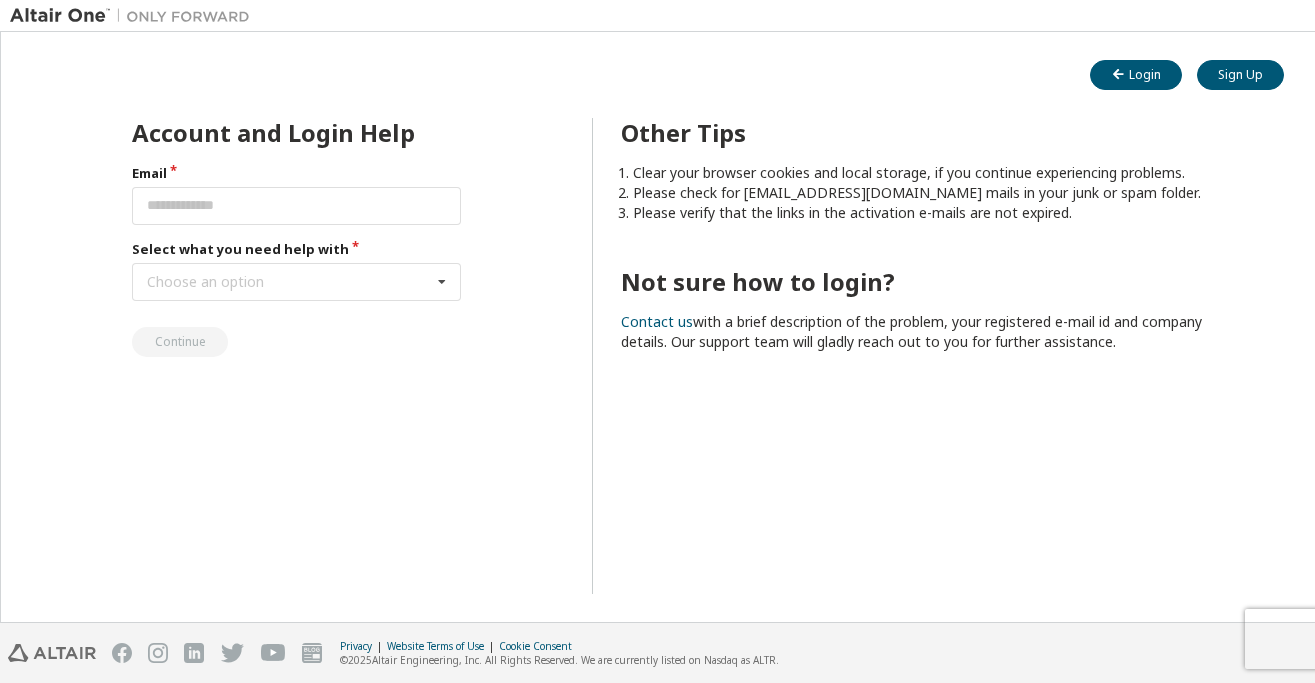 scroll, scrollTop: 0, scrollLeft: 0, axis: both 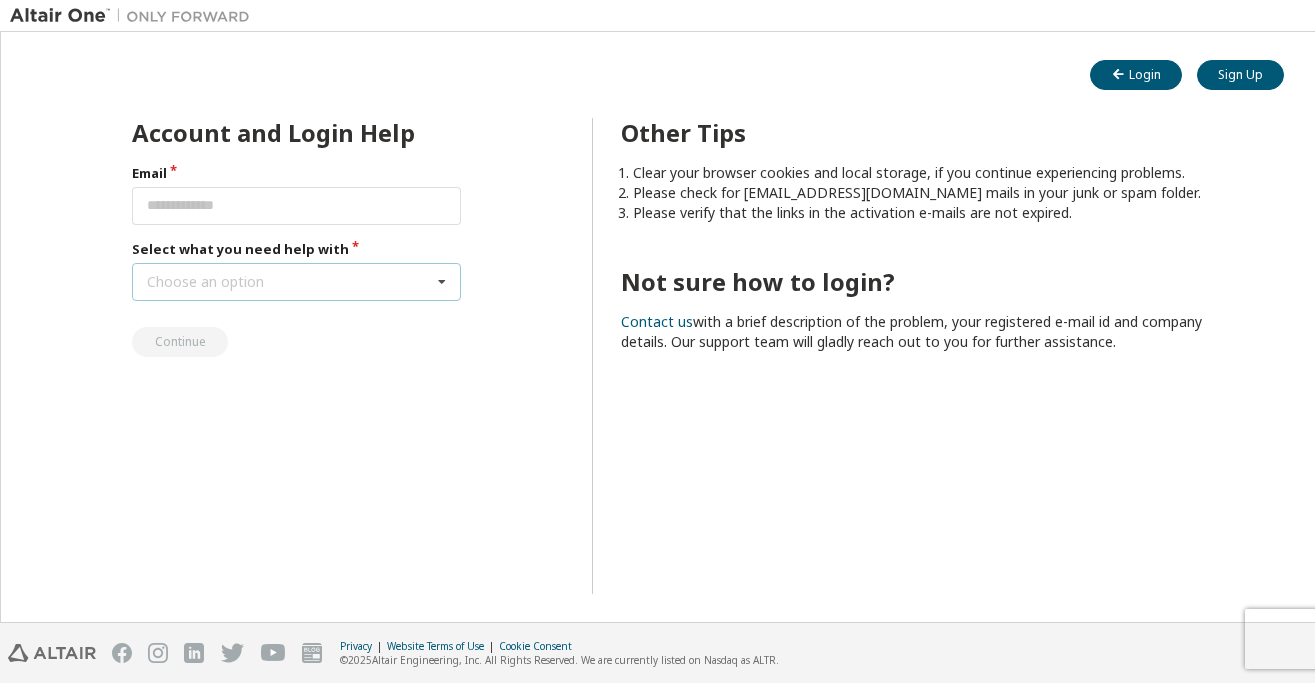 click at bounding box center [442, 282] 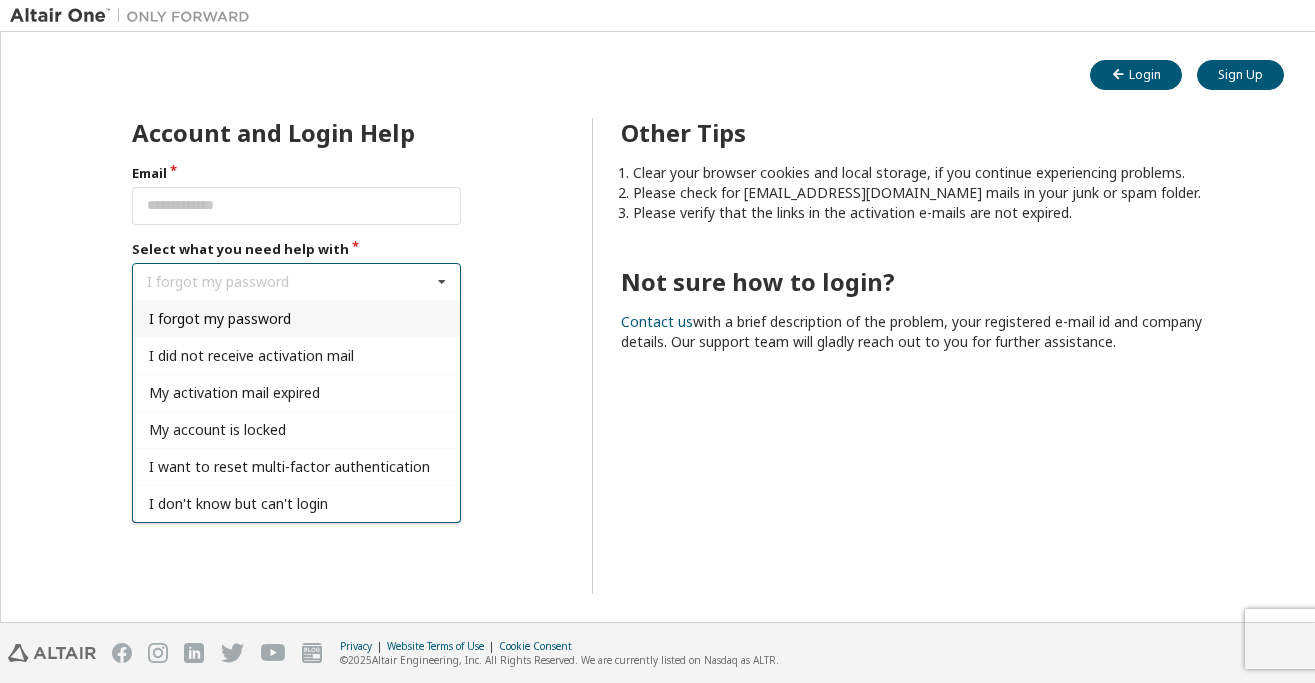click on "I forgot my password I forgot my password I did not receive activation mail My activation mail expired My account is locked I want to reset multi-factor authentication I don't know but can't login" at bounding box center [296, 282] 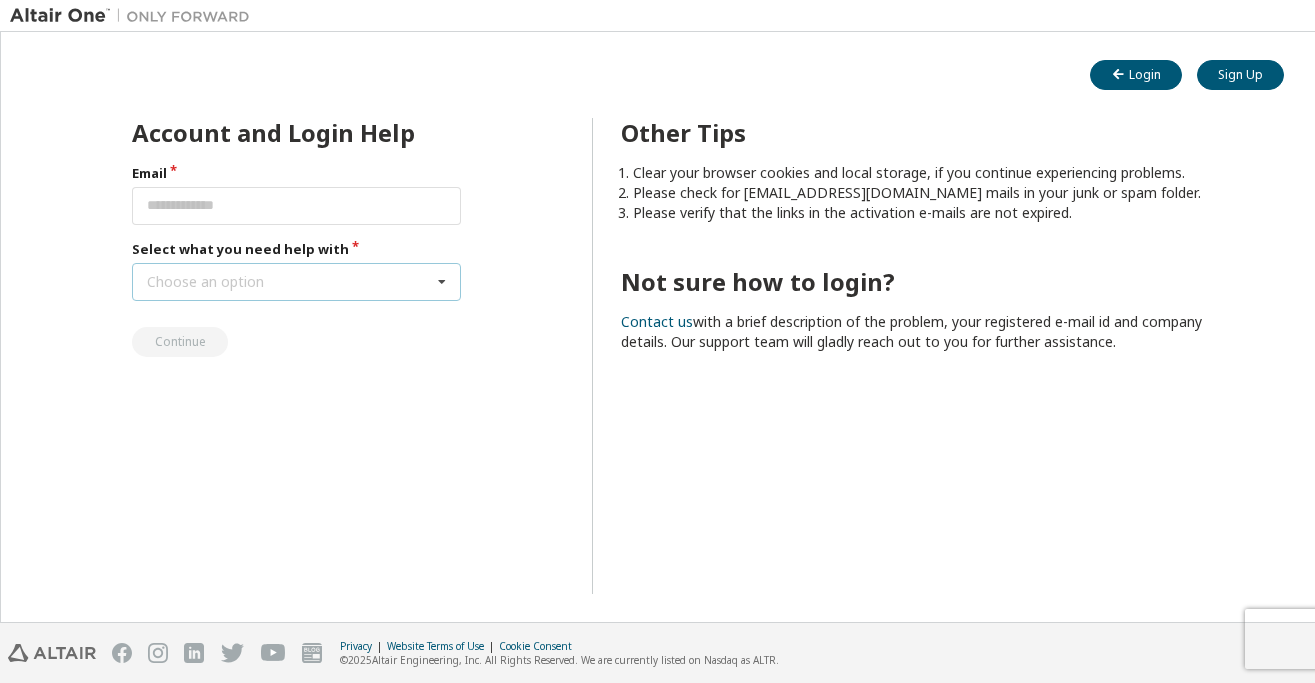 click on "Choose an option I forgot my password I did not receive activation mail My activation mail expired My account is locked I want to reset multi-factor authentication I don't know but can't login" at bounding box center (296, 282) 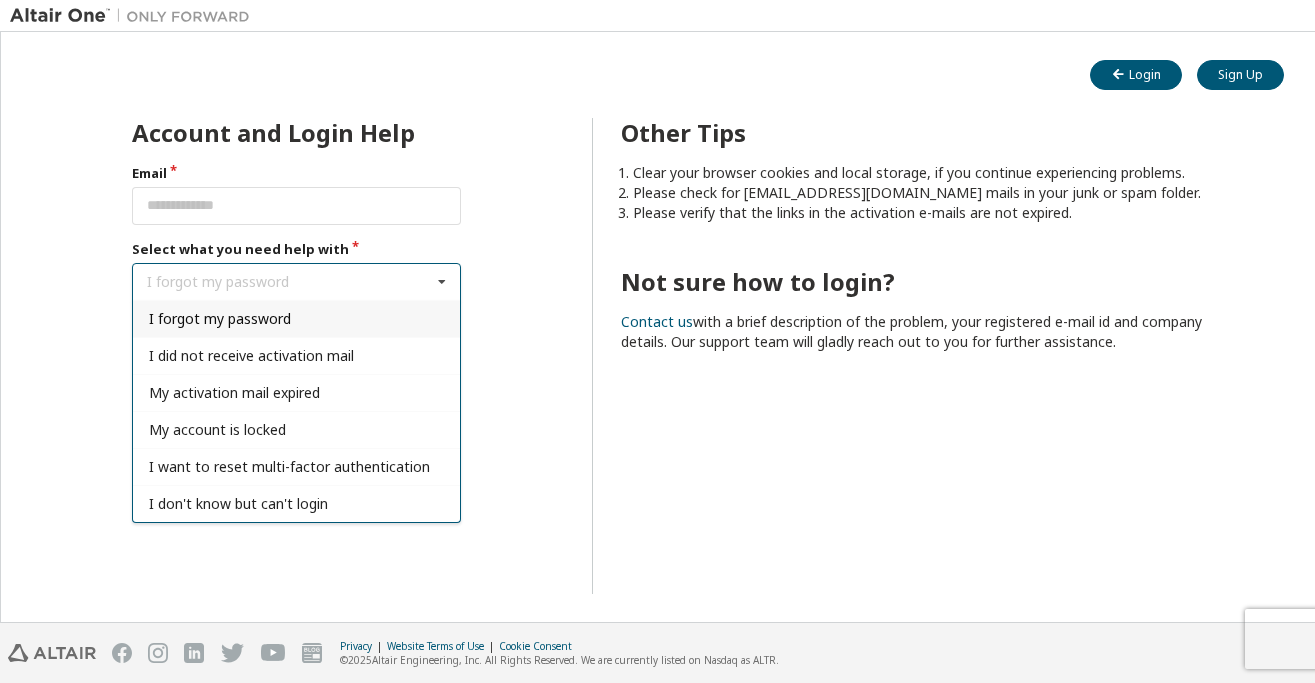 click on "I forgot my password" at bounding box center [296, 318] 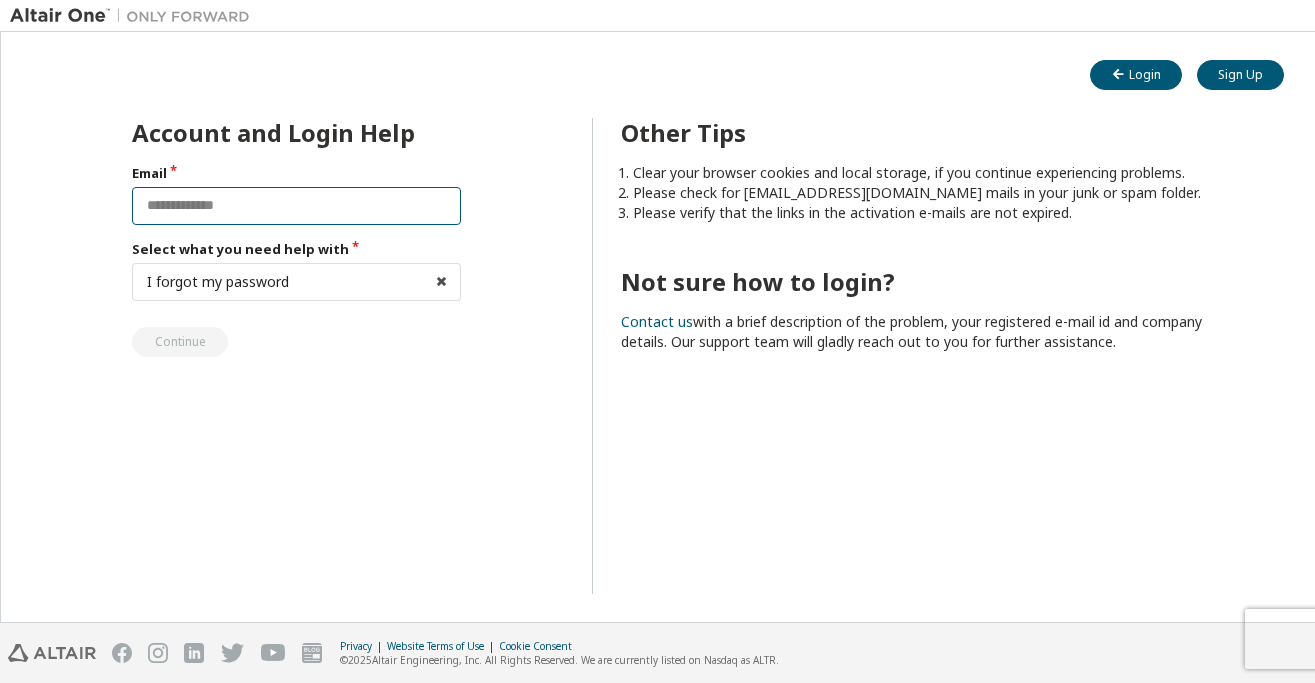 click at bounding box center (296, 206) 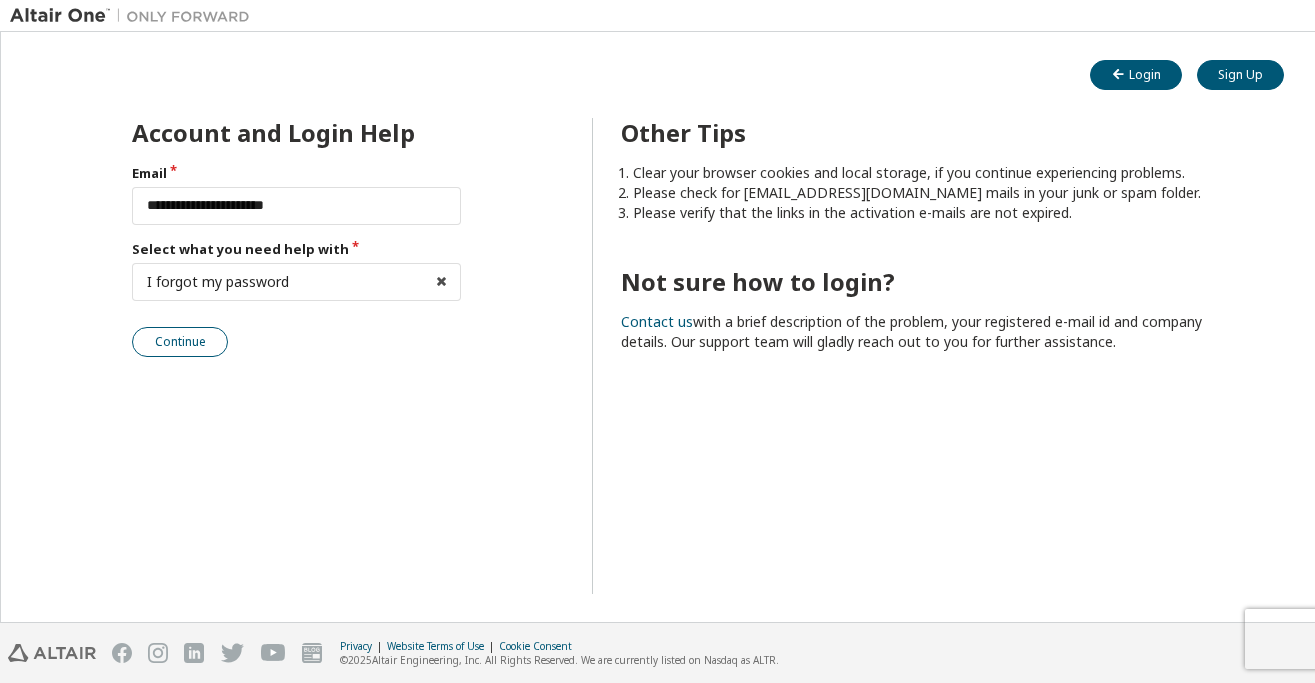 click on "Continue" at bounding box center [180, 342] 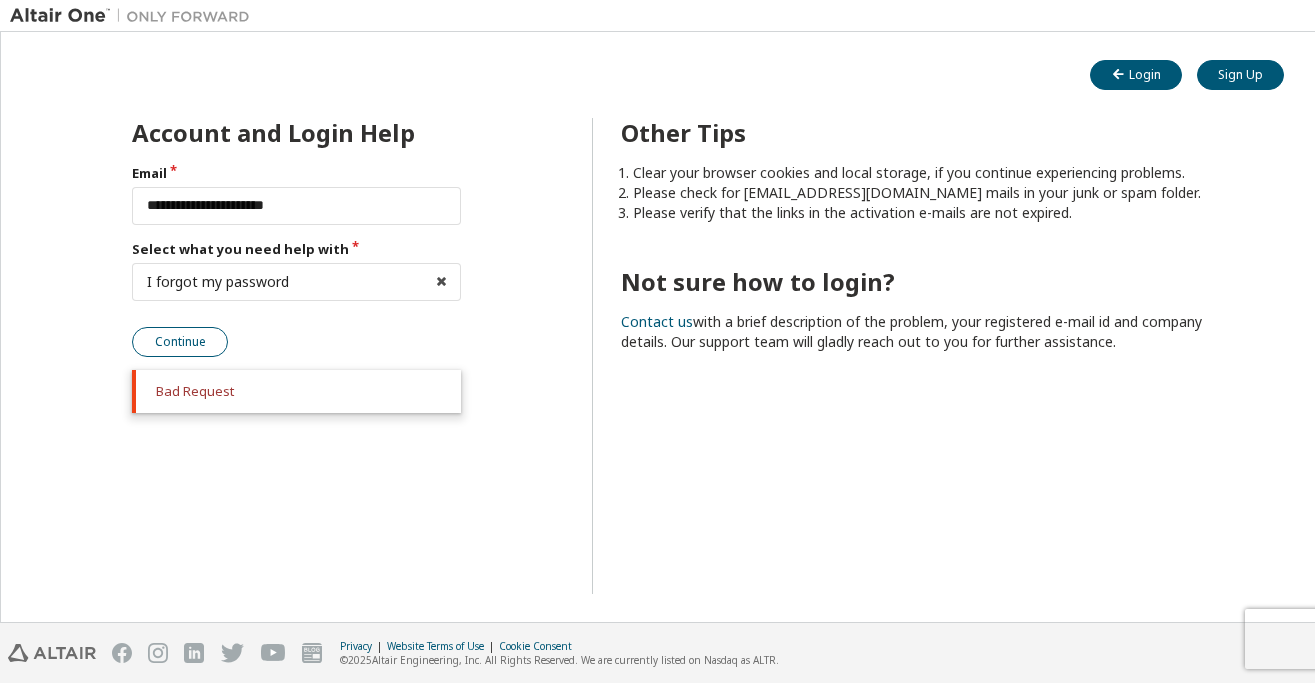 click on "Continue" at bounding box center (180, 342) 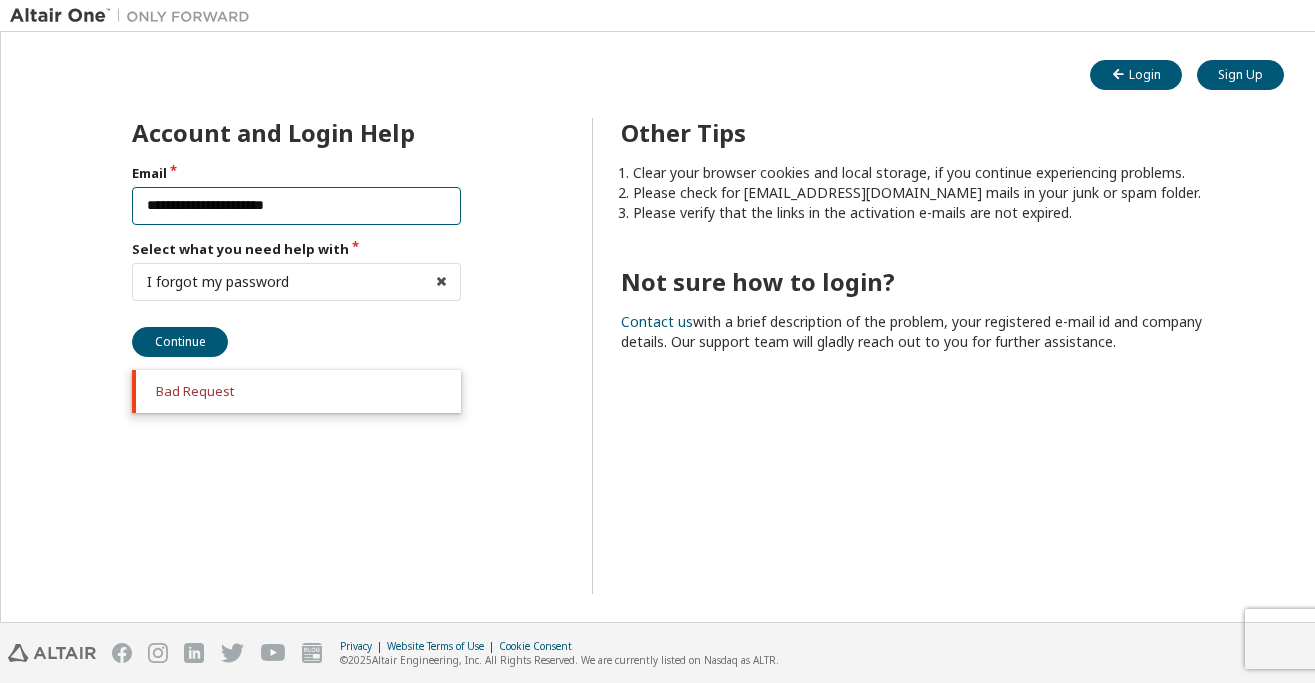 drag, startPoint x: 358, startPoint y: 214, endPoint x: -4, endPoint y: 236, distance: 362.66788 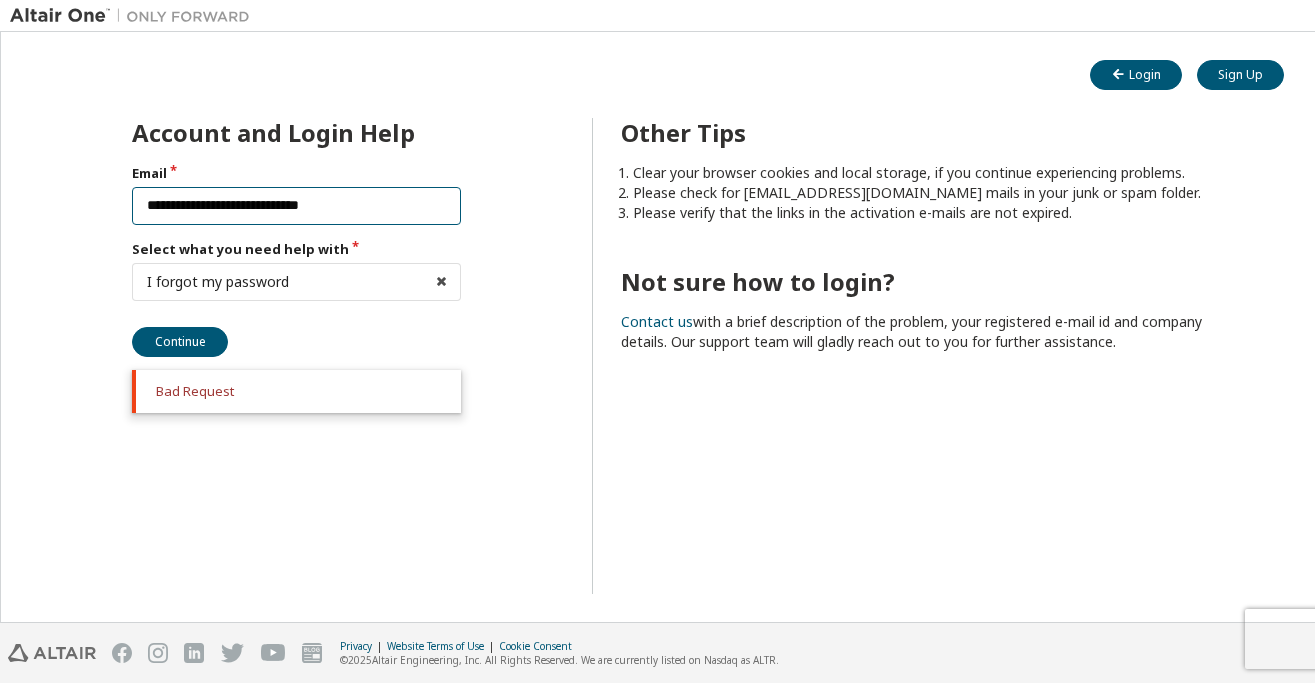 type on "**********" 